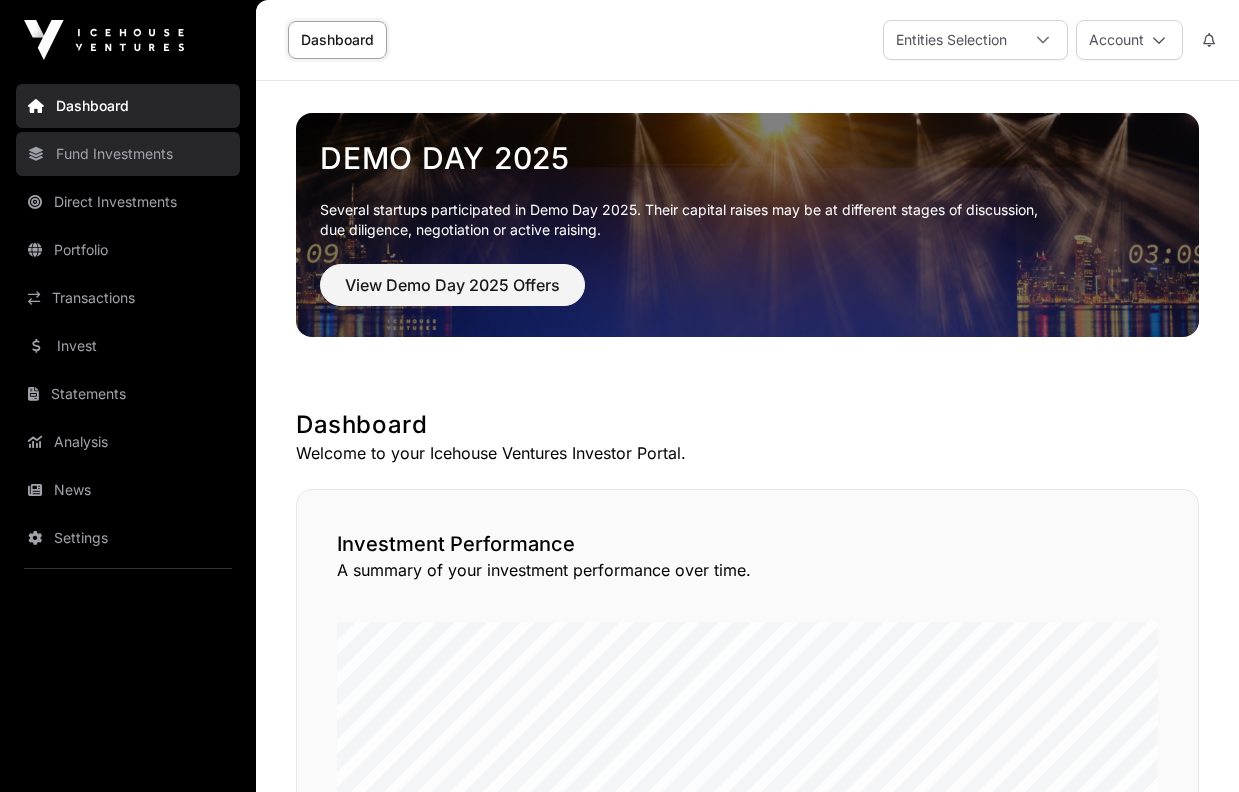 scroll, scrollTop: 0, scrollLeft: 0, axis: both 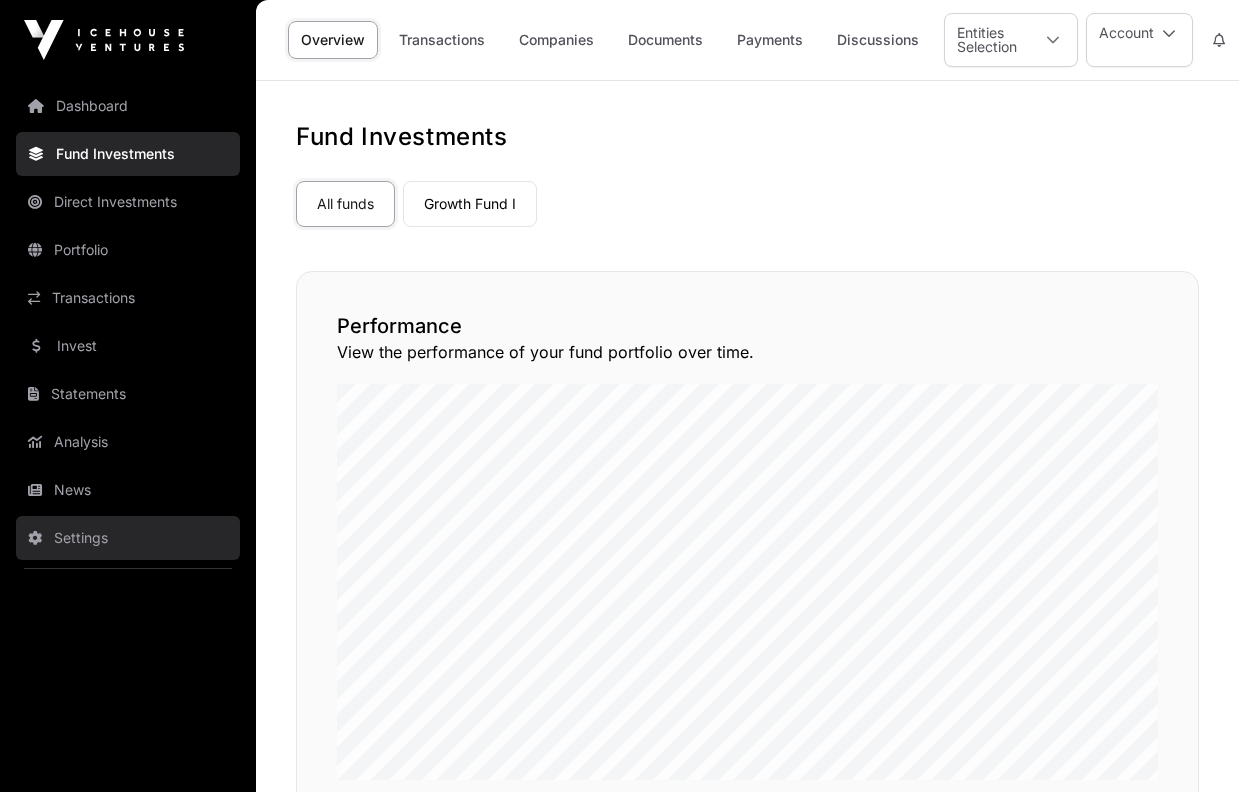 click on "Settings" 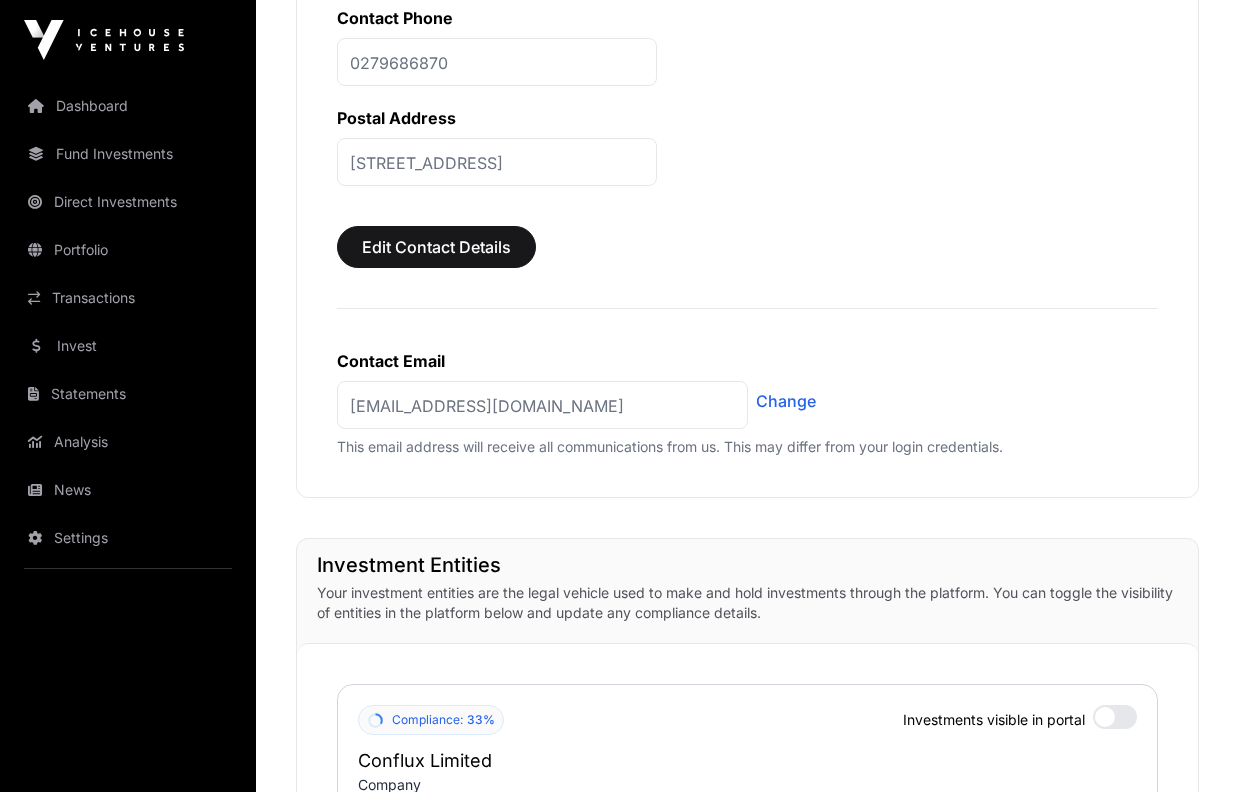 scroll, scrollTop: 995, scrollLeft: 0, axis: vertical 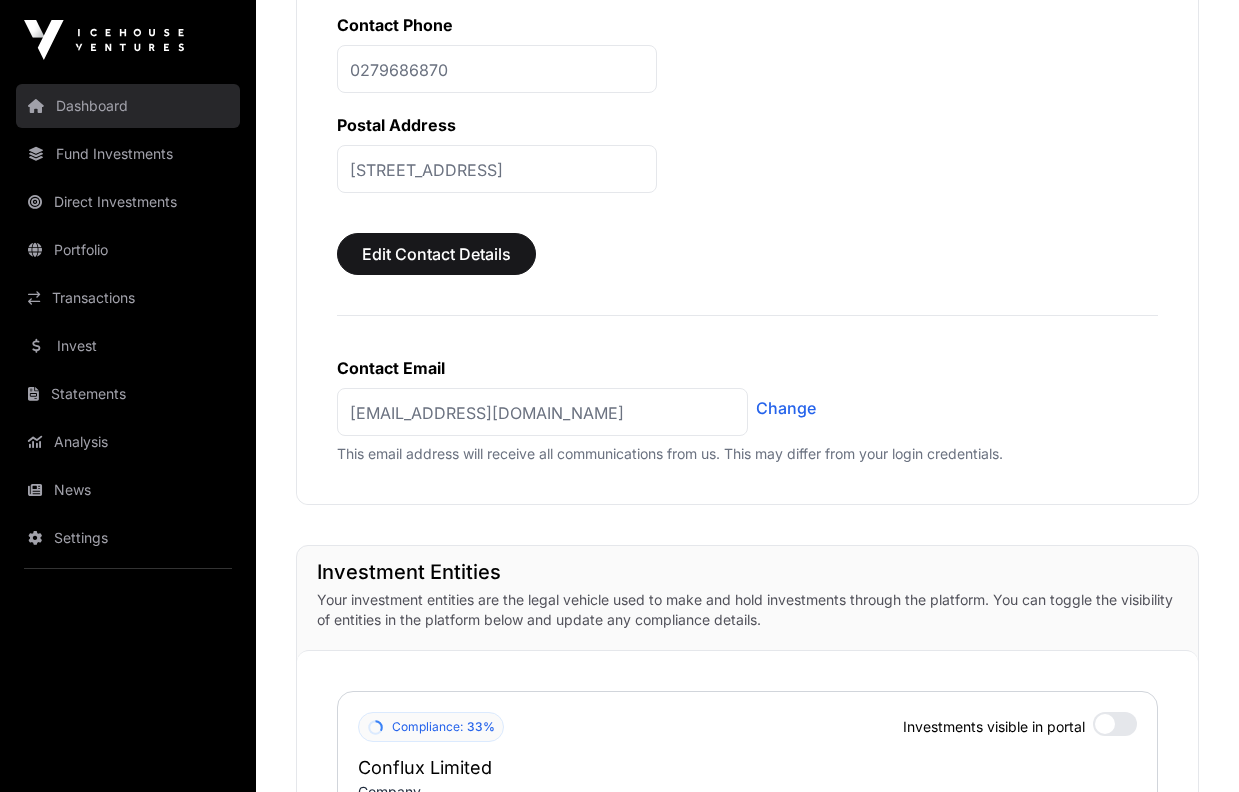 click on "Dashboard" 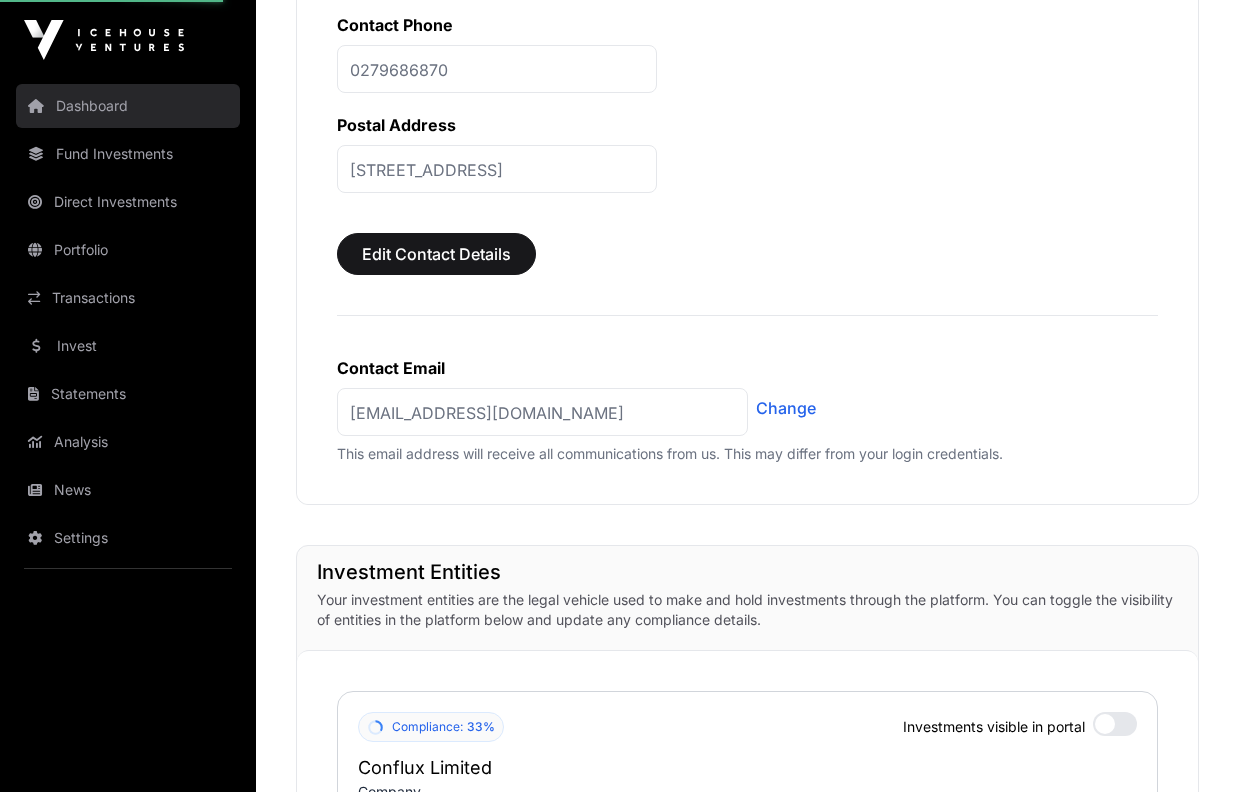 scroll, scrollTop: 0, scrollLeft: 0, axis: both 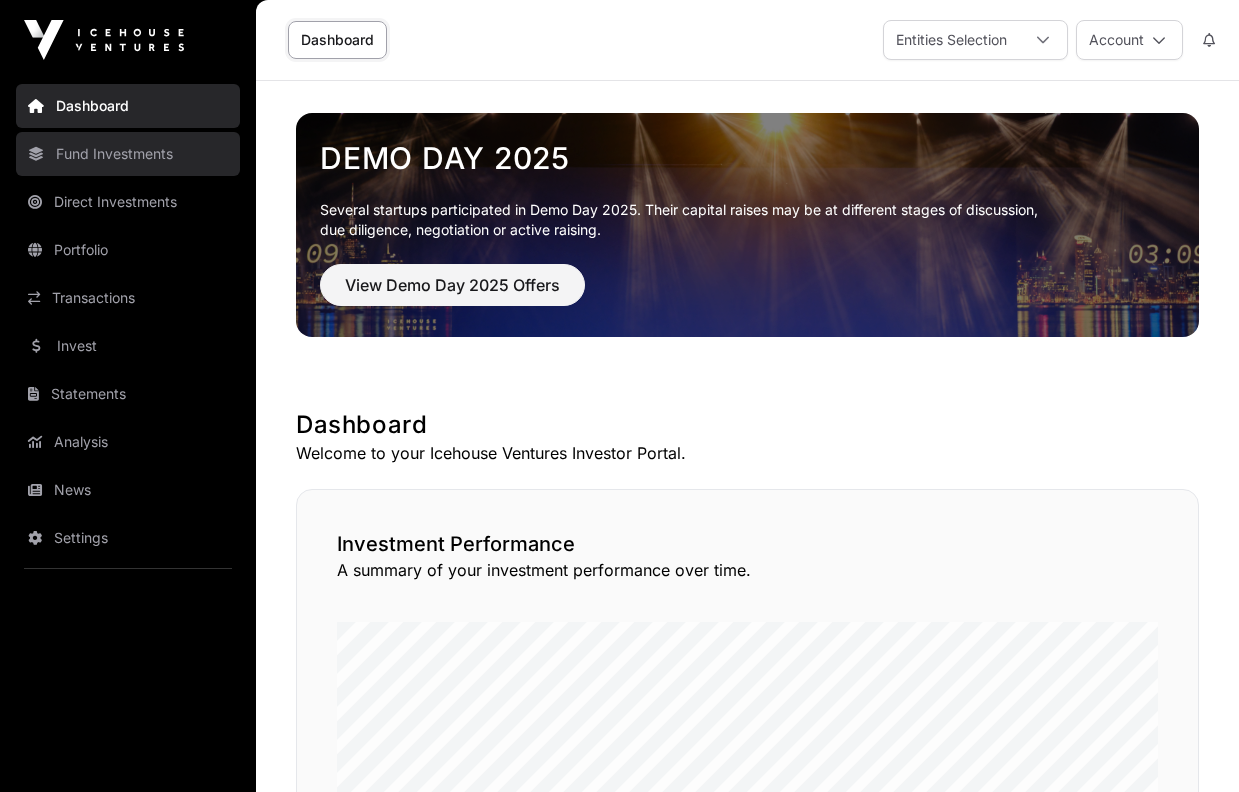 click on "Fund Investments" 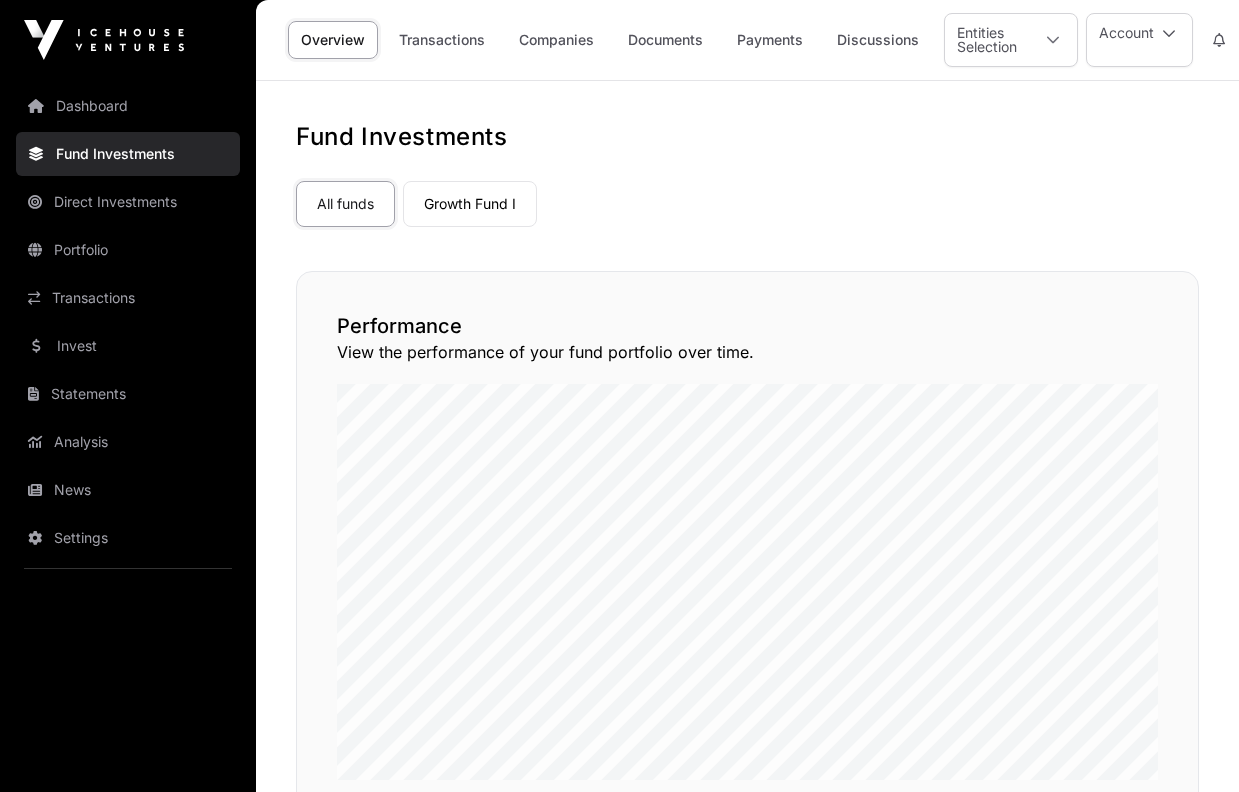 scroll, scrollTop: 0, scrollLeft: 0, axis: both 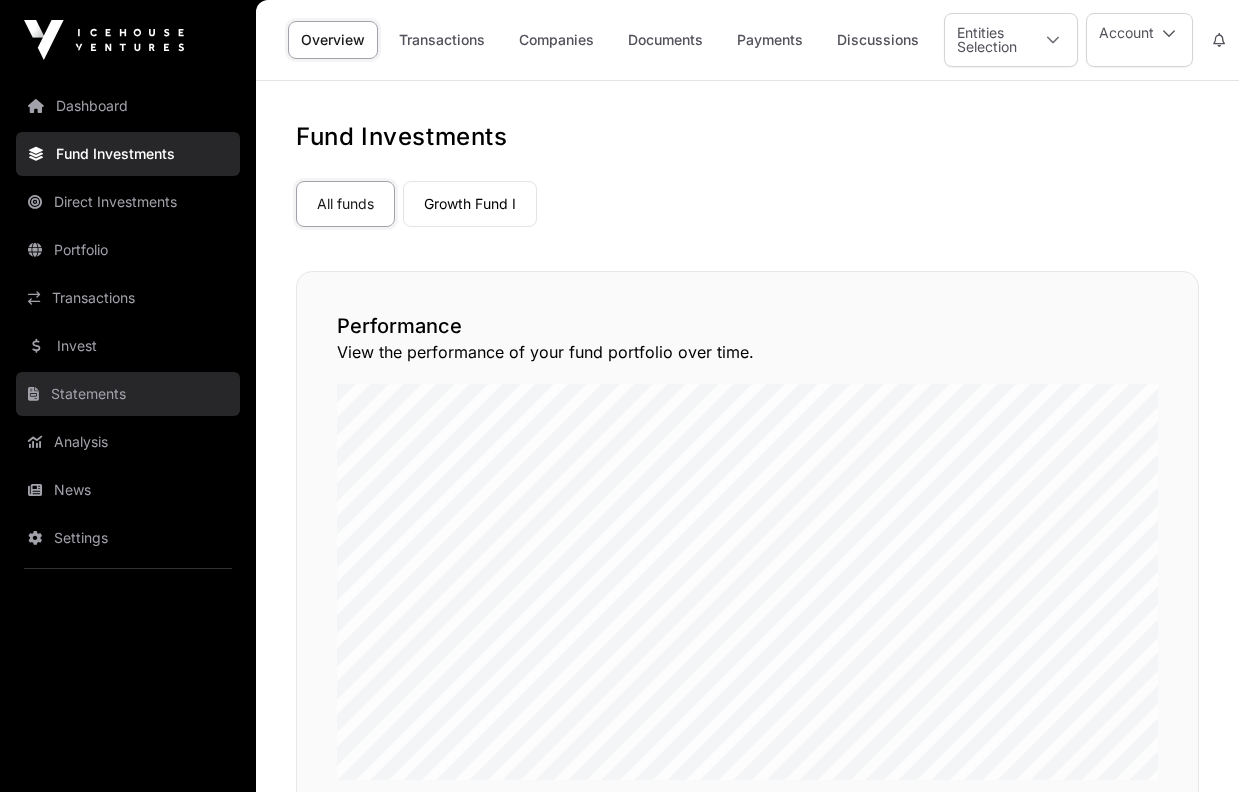 click on "Statements" 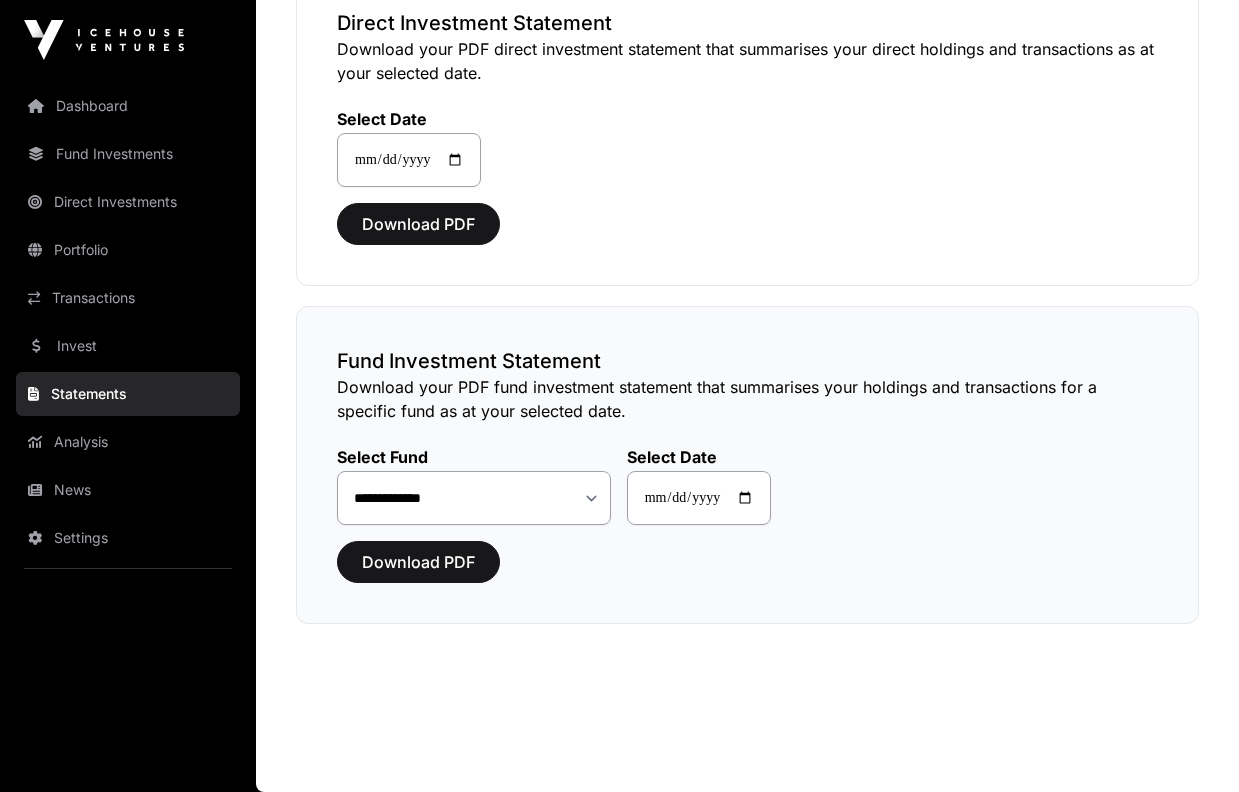scroll, scrollTop: 205, scrollLeft: 0, axis: vertical 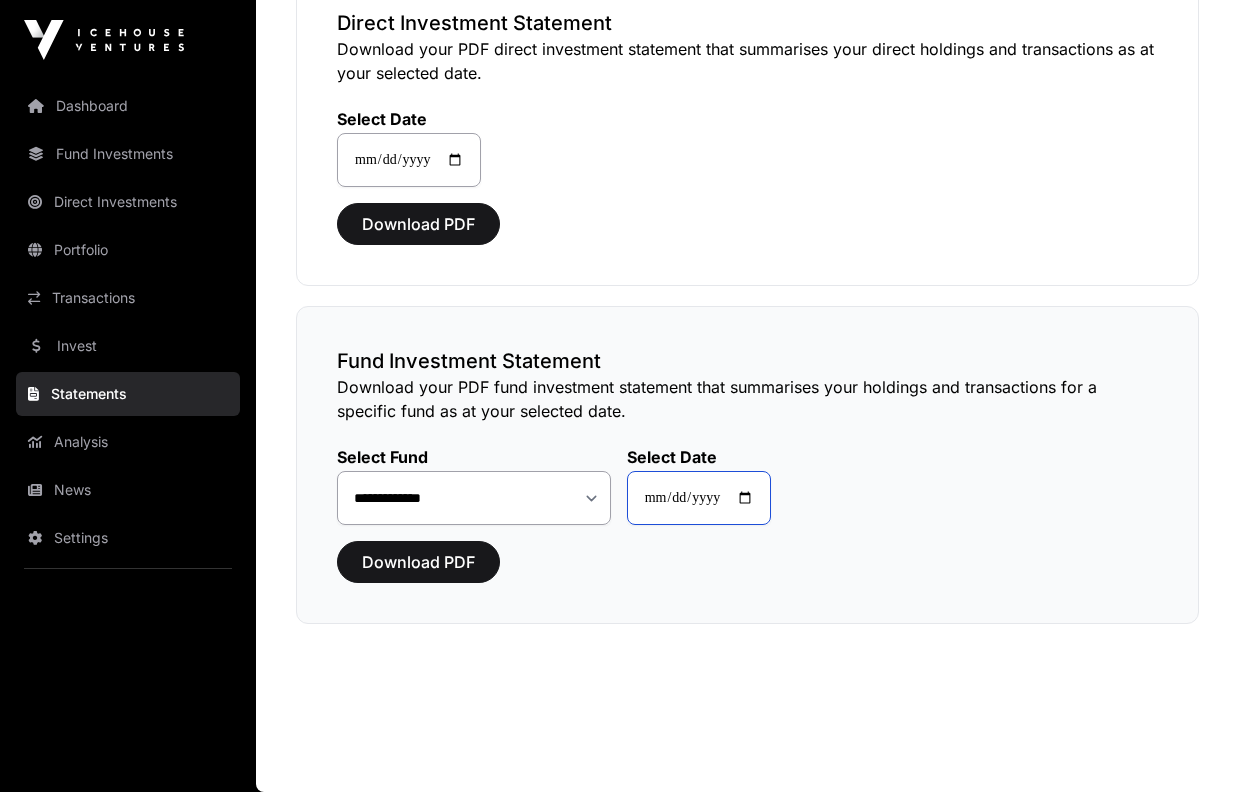 click on "**********" 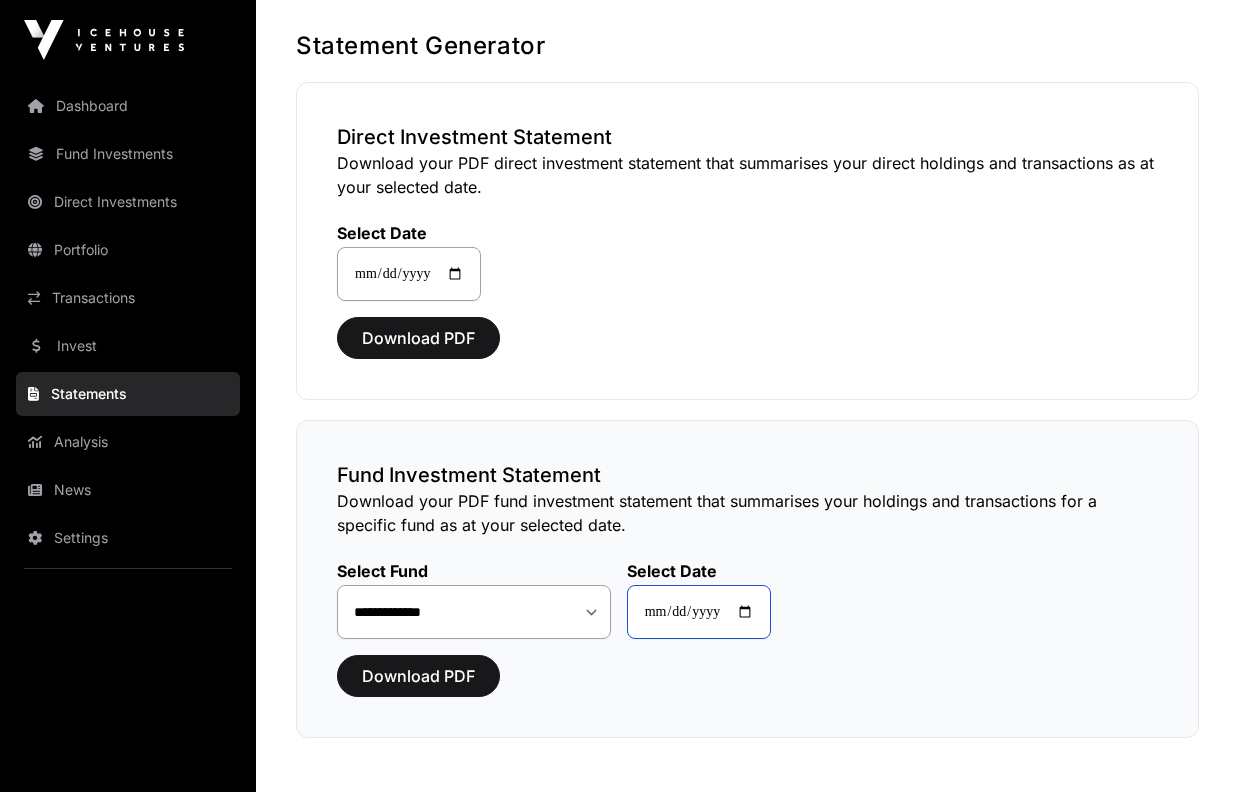 scroll, scrollTop: 84, scrollLeft: 0, axis: vertical 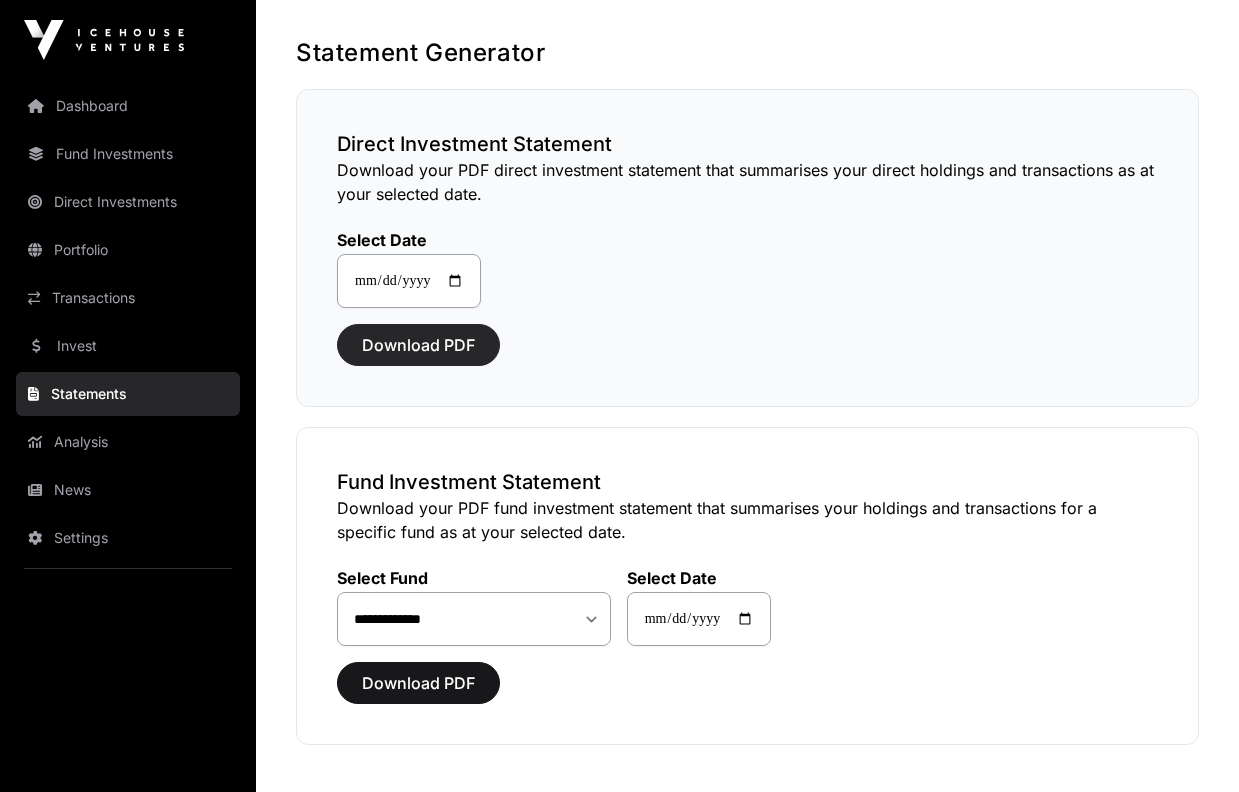 click on "Download PDF" 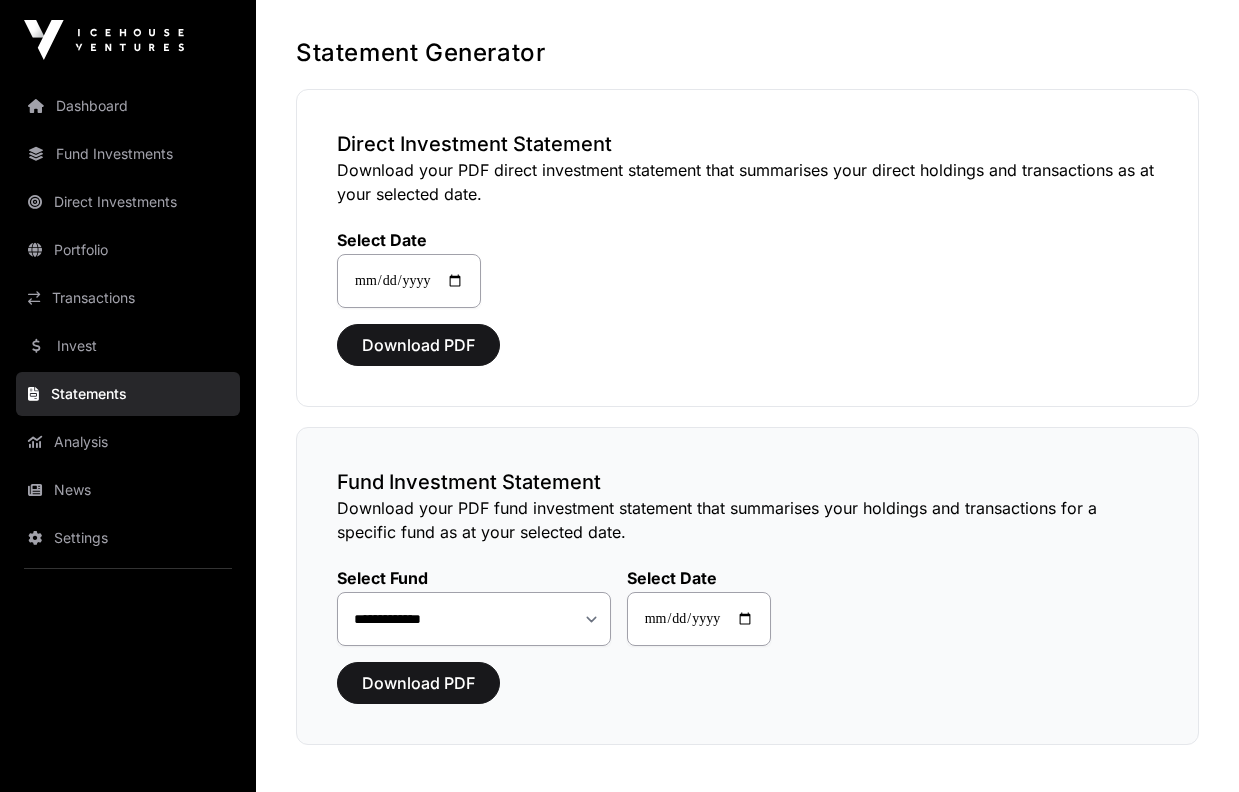 scroll, scrollTop: 205, scrollLeft: 0, axis: vertical 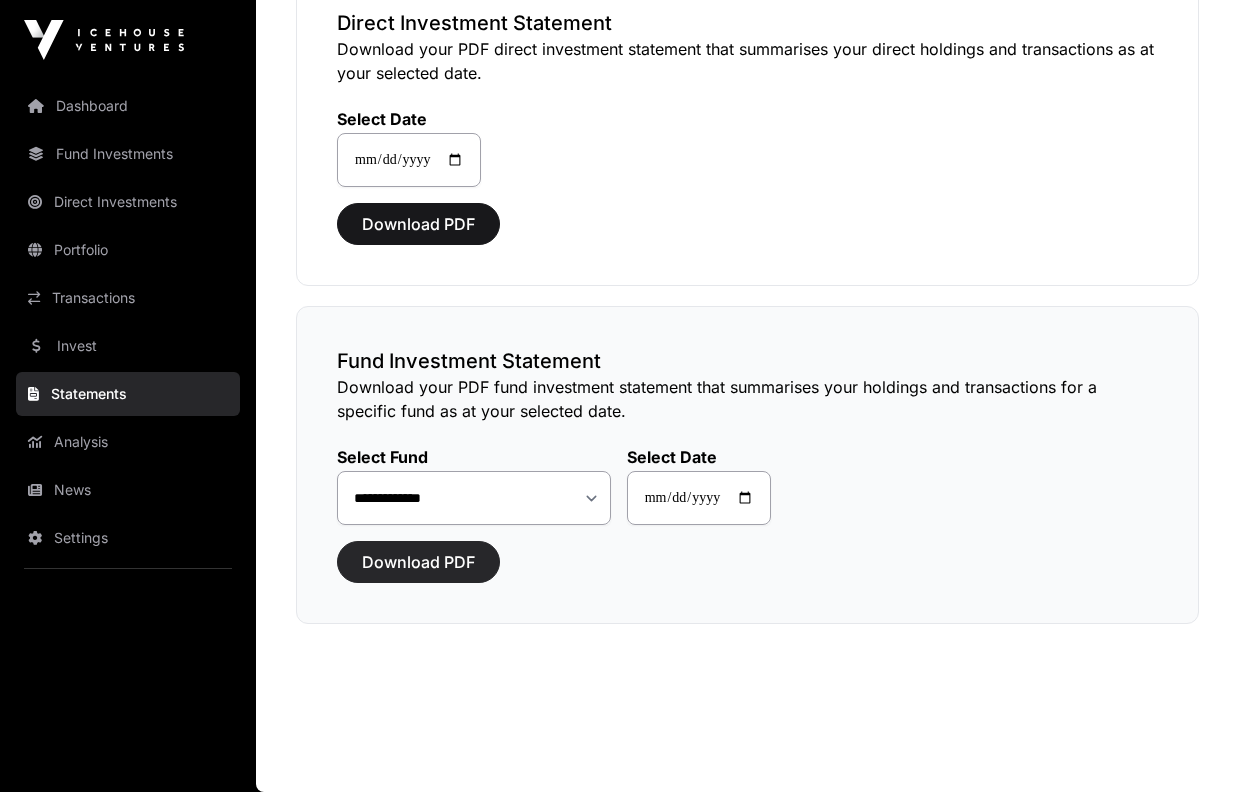 click on "Download PDF" 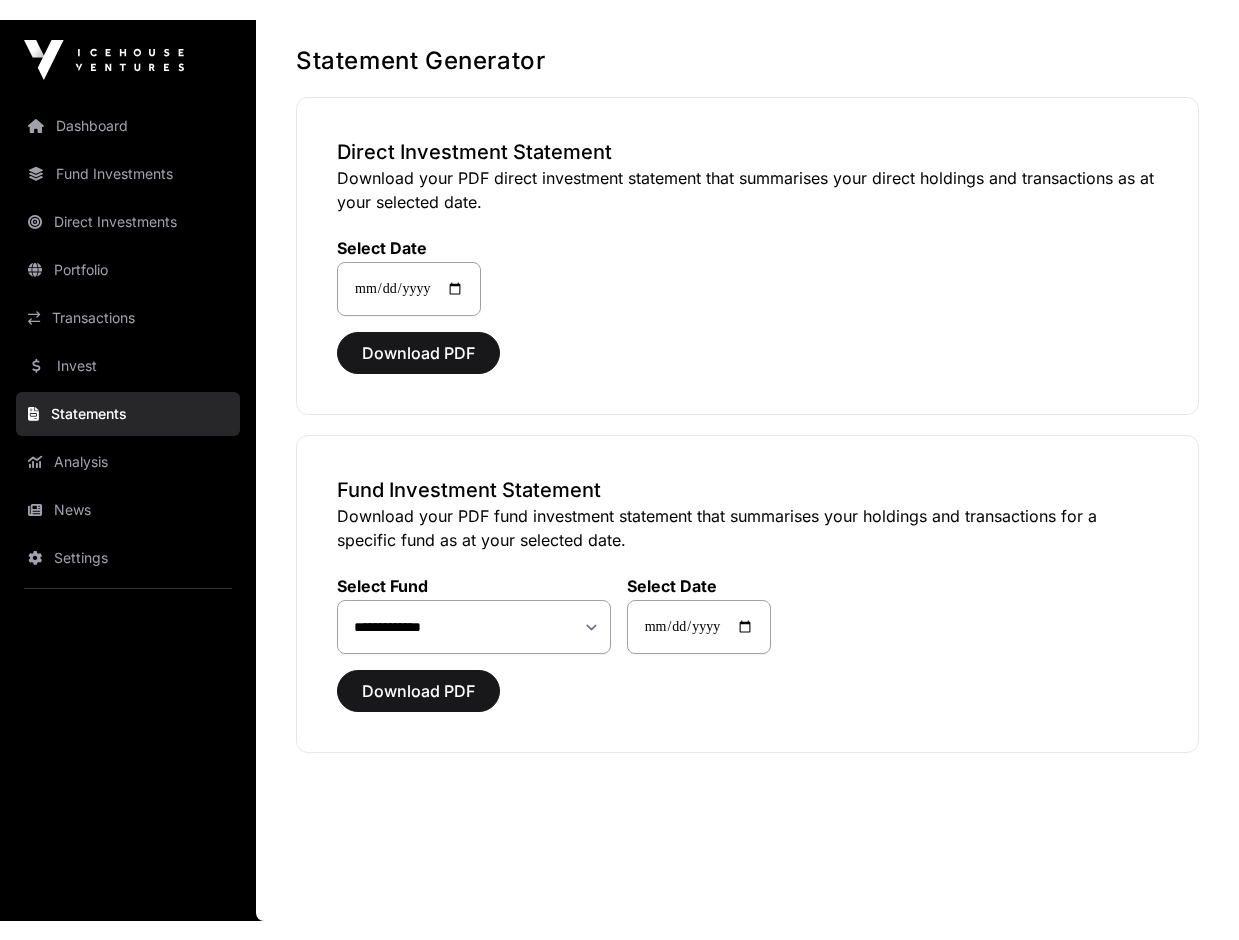 scroll, scrollTop: 57, scrollLeft: 0, axis: vertical 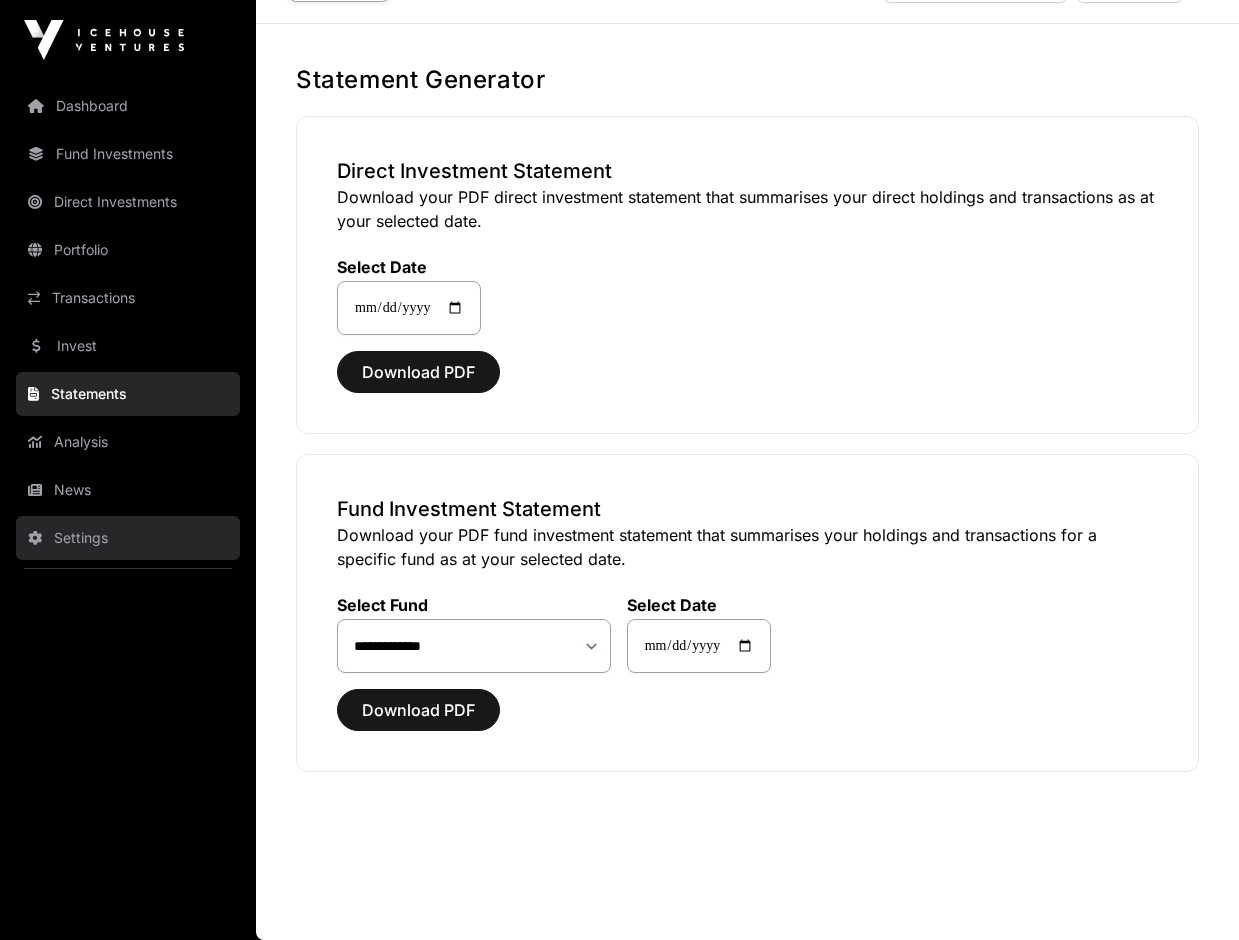 click on "Settings" 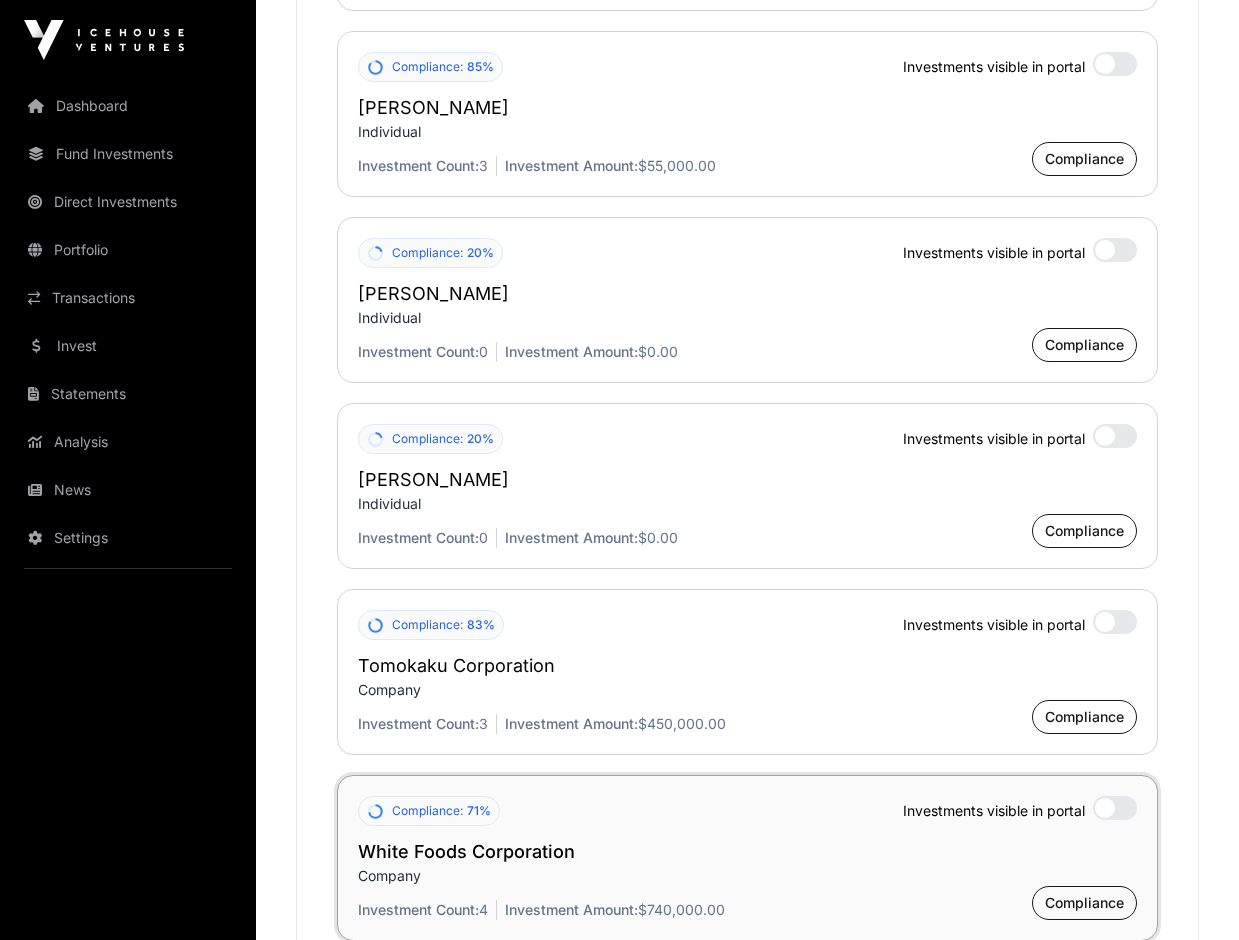 scroll, scrollTop: 2392, scrollLeft: 0, axis: vertical 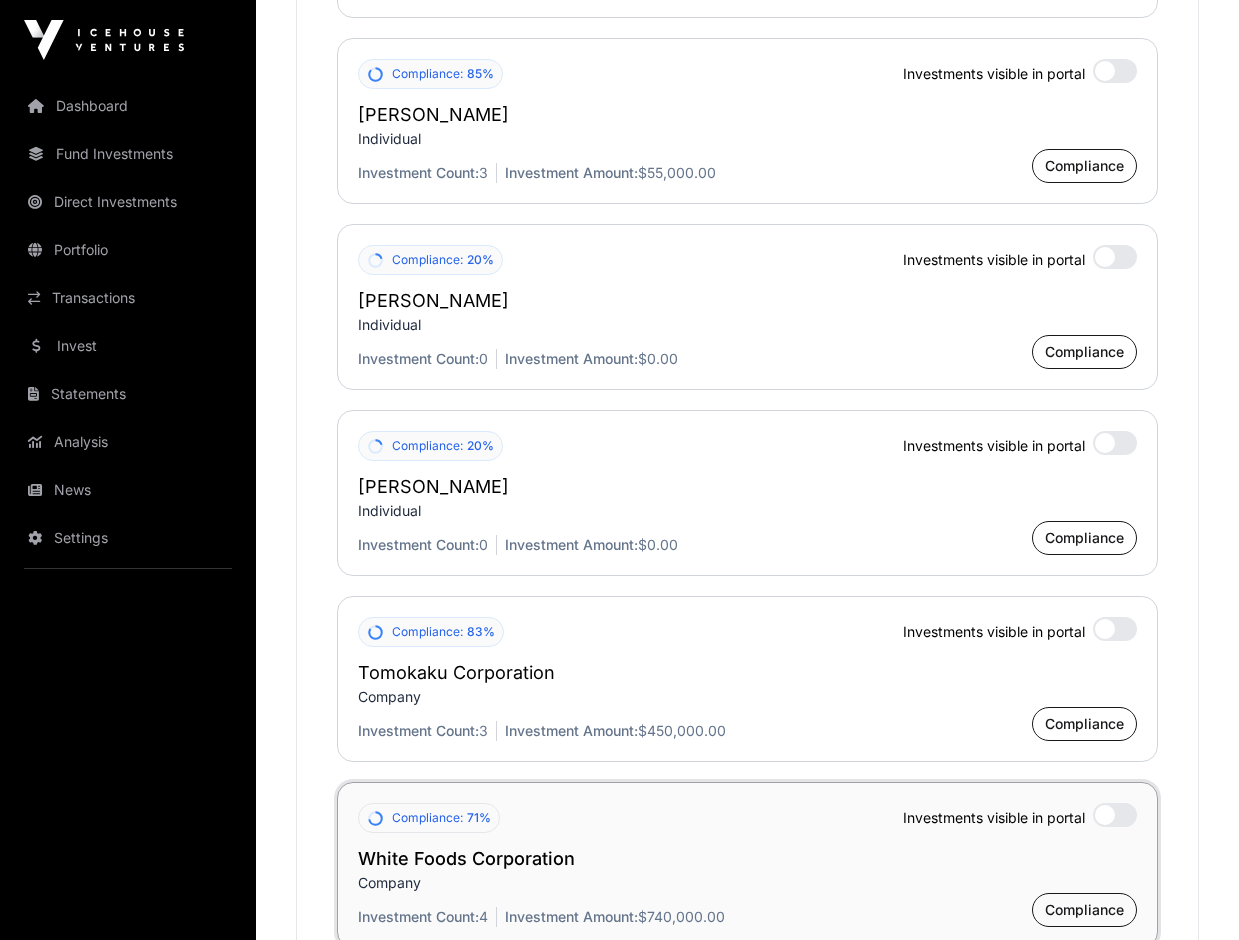 click 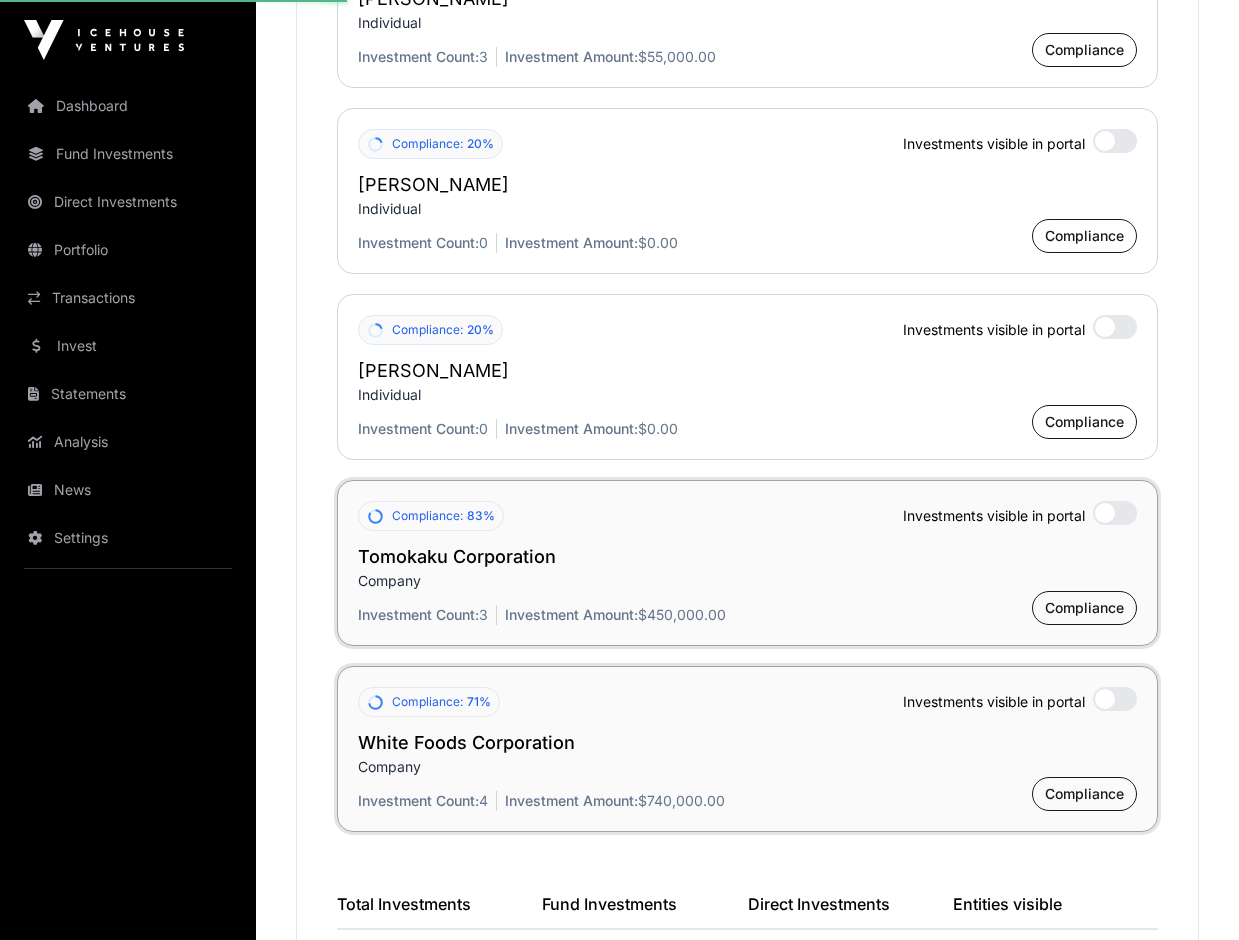 scroll, scrollTop: 2551, scrollLeft: 0, axis: vertical 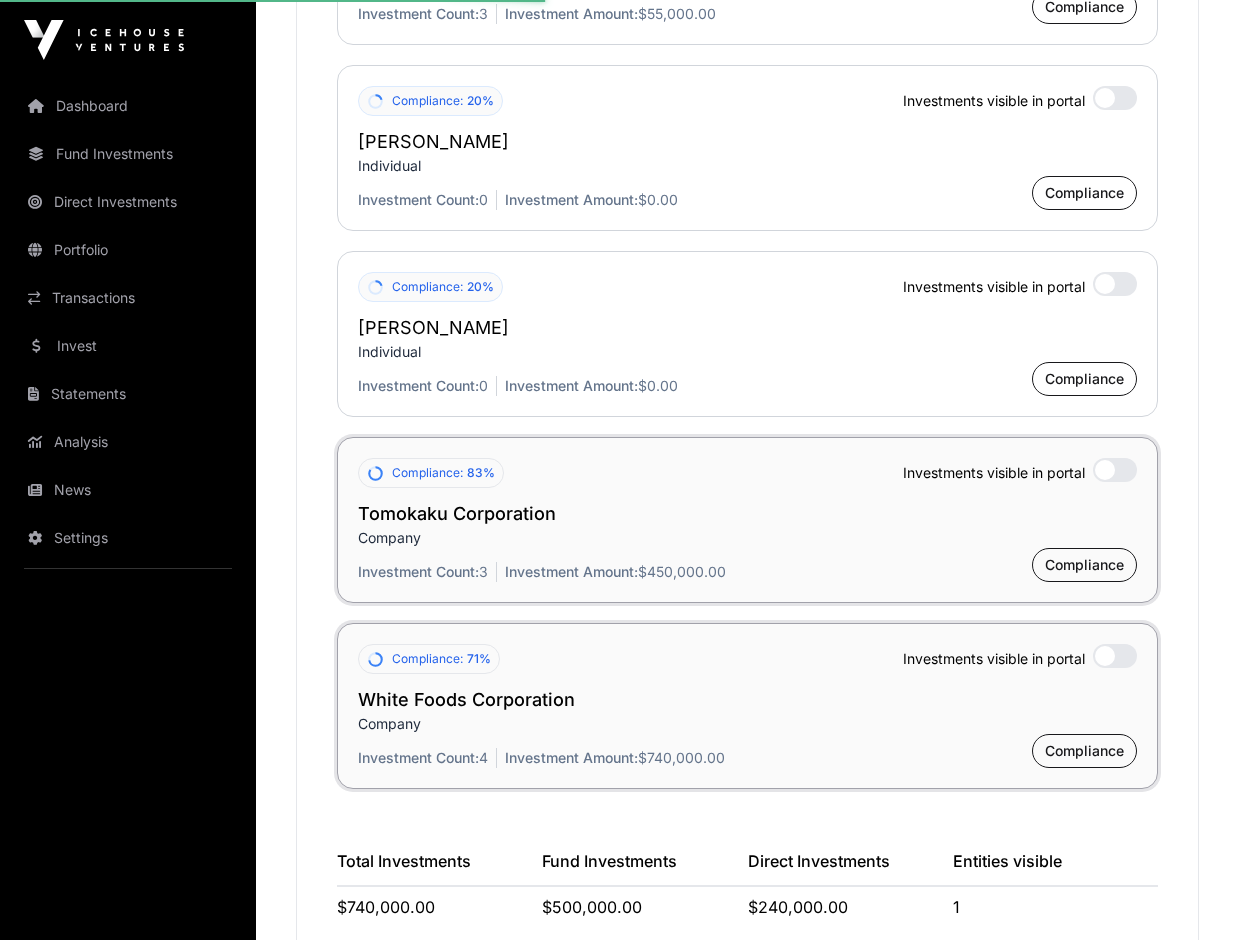 click 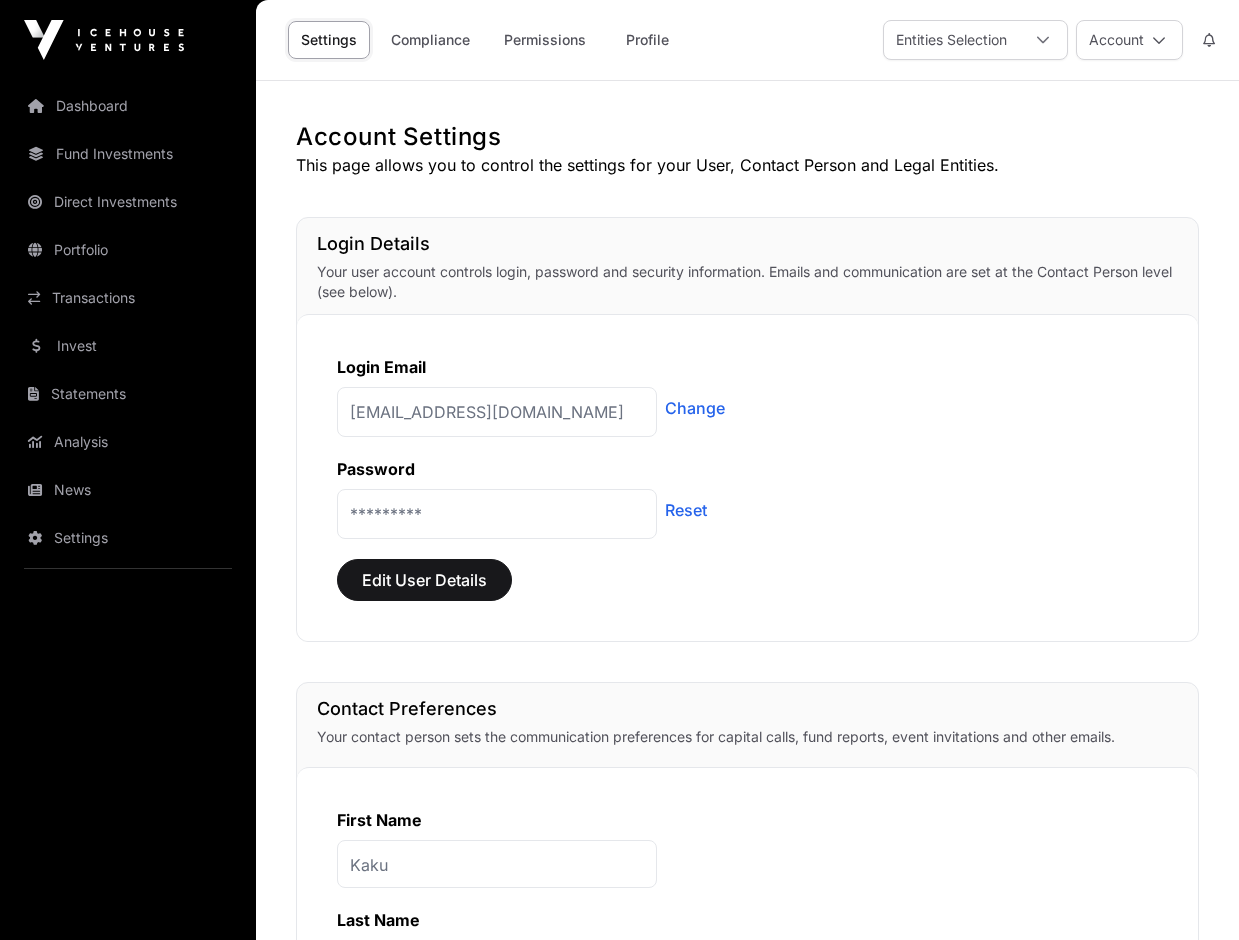 scroll, scrollTop: 0, scrollLeft: 0, axis: both 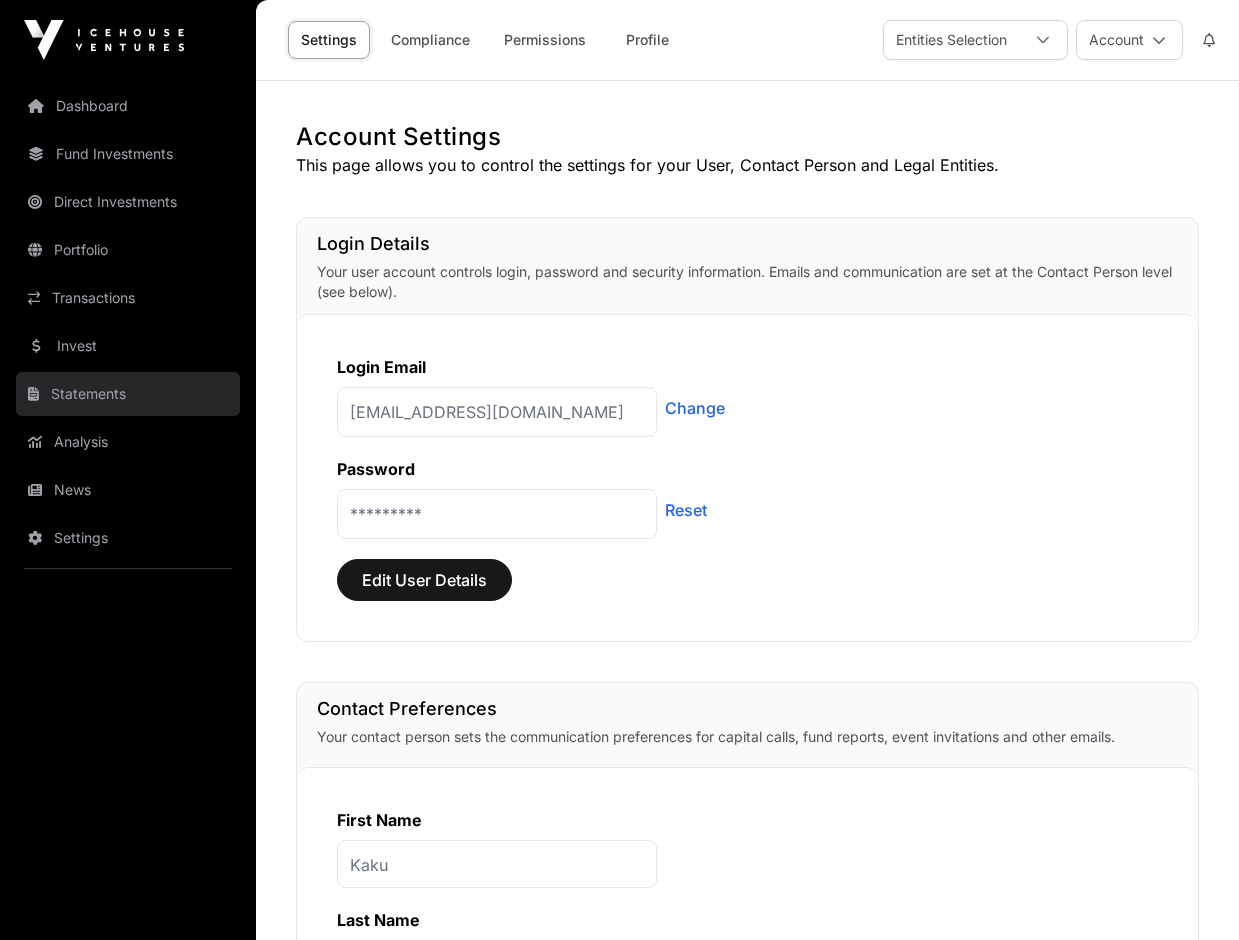 click on "Statements" 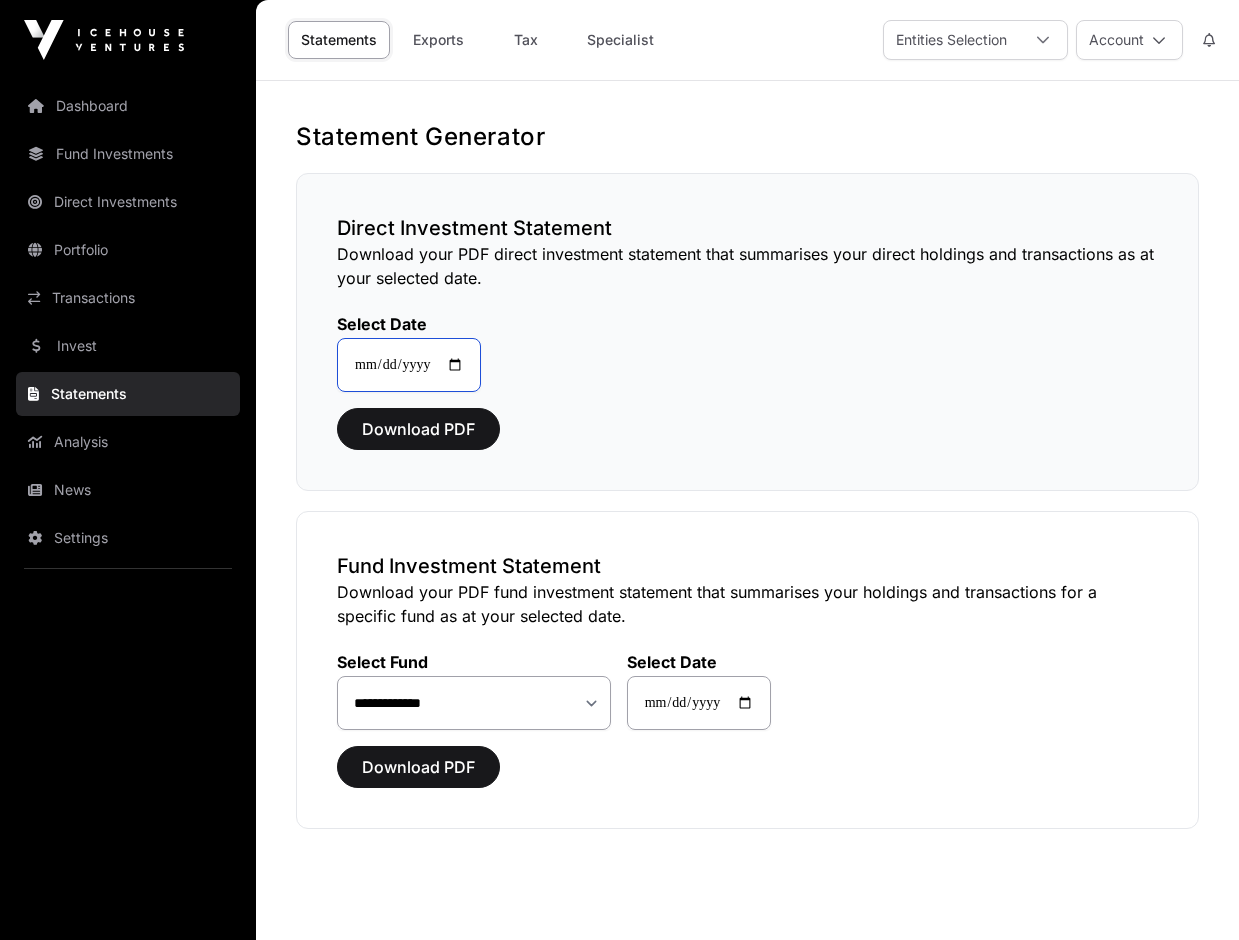 click on "**********" 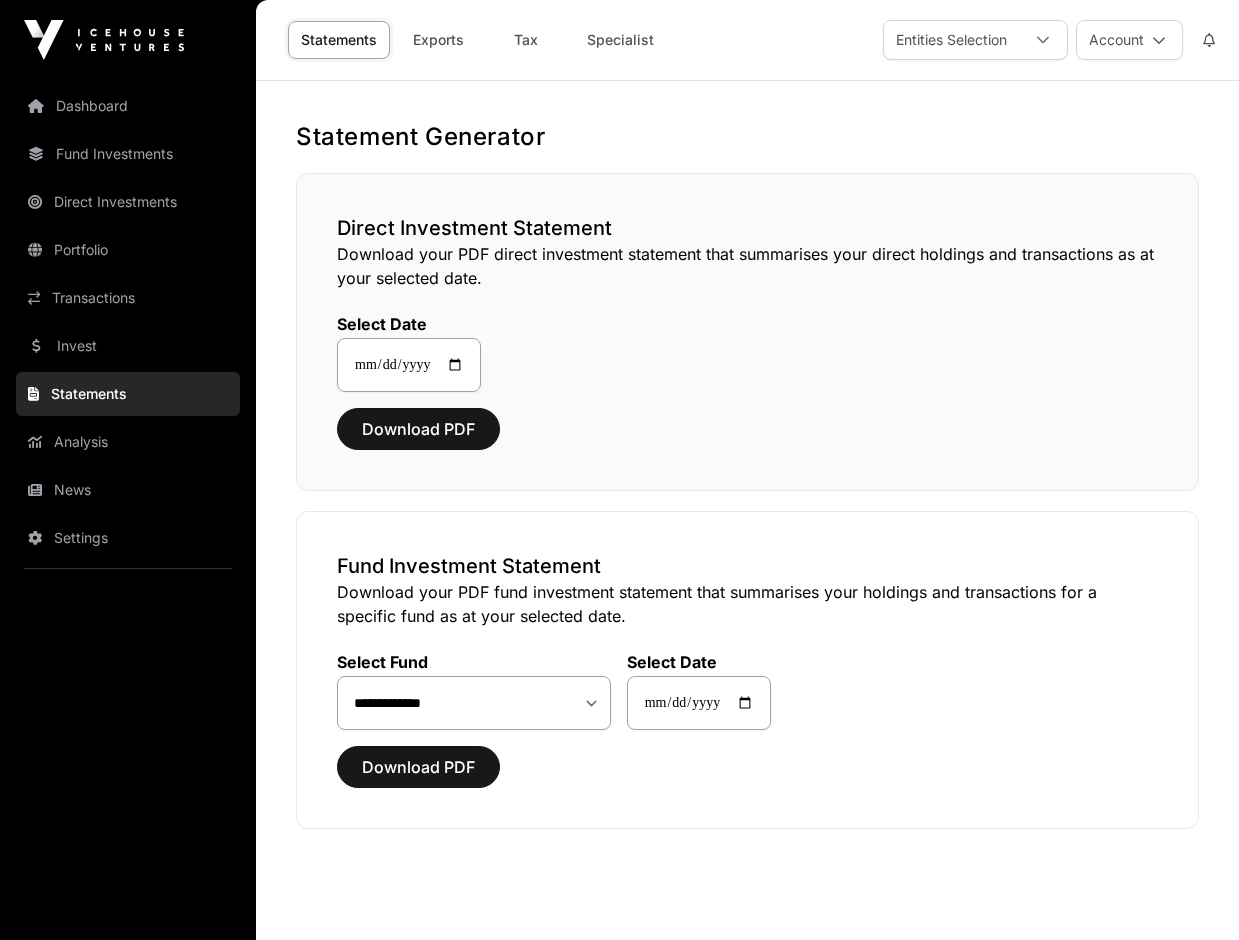 click on "**********" 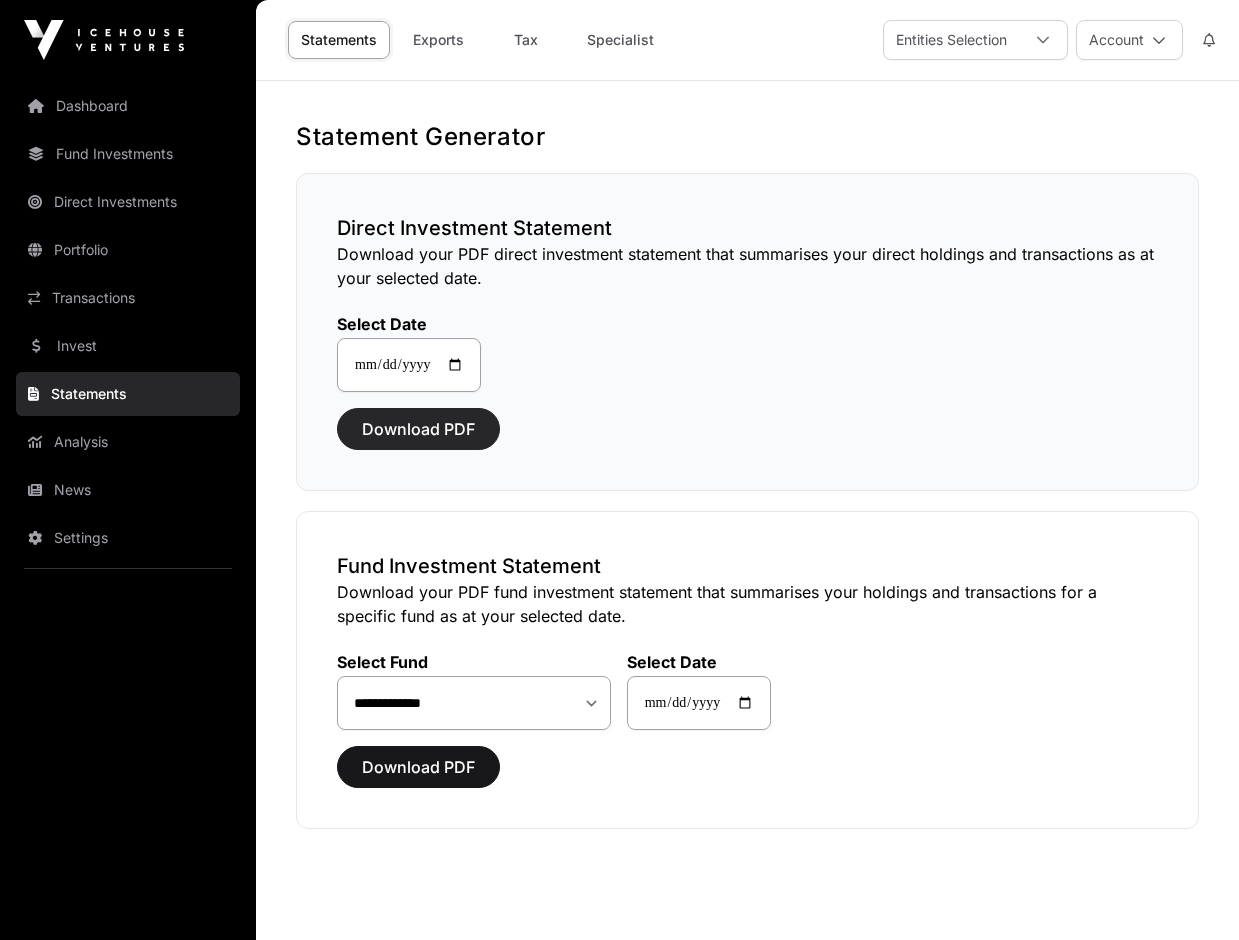 click on "Download PDF" 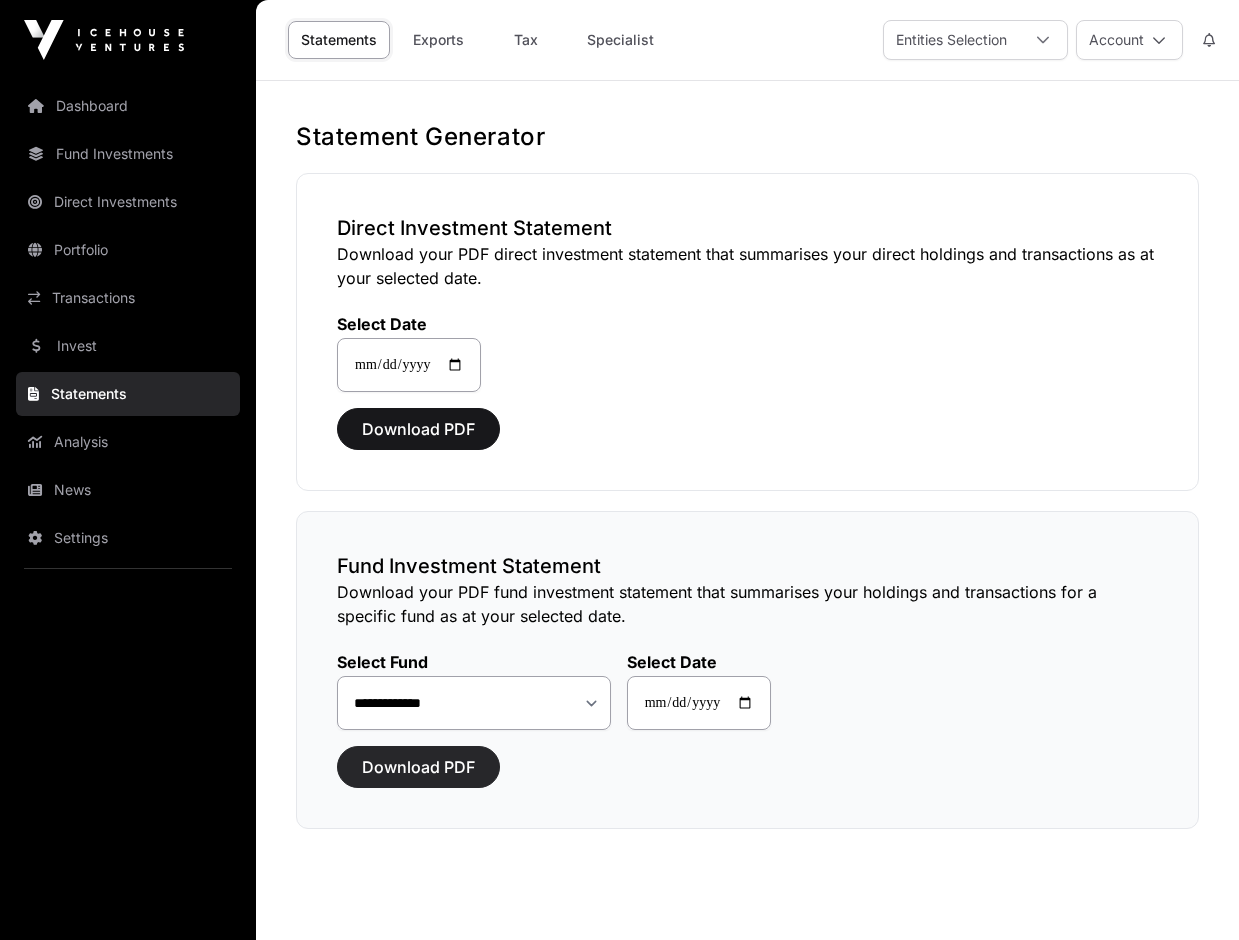 click on "Download PDF" 